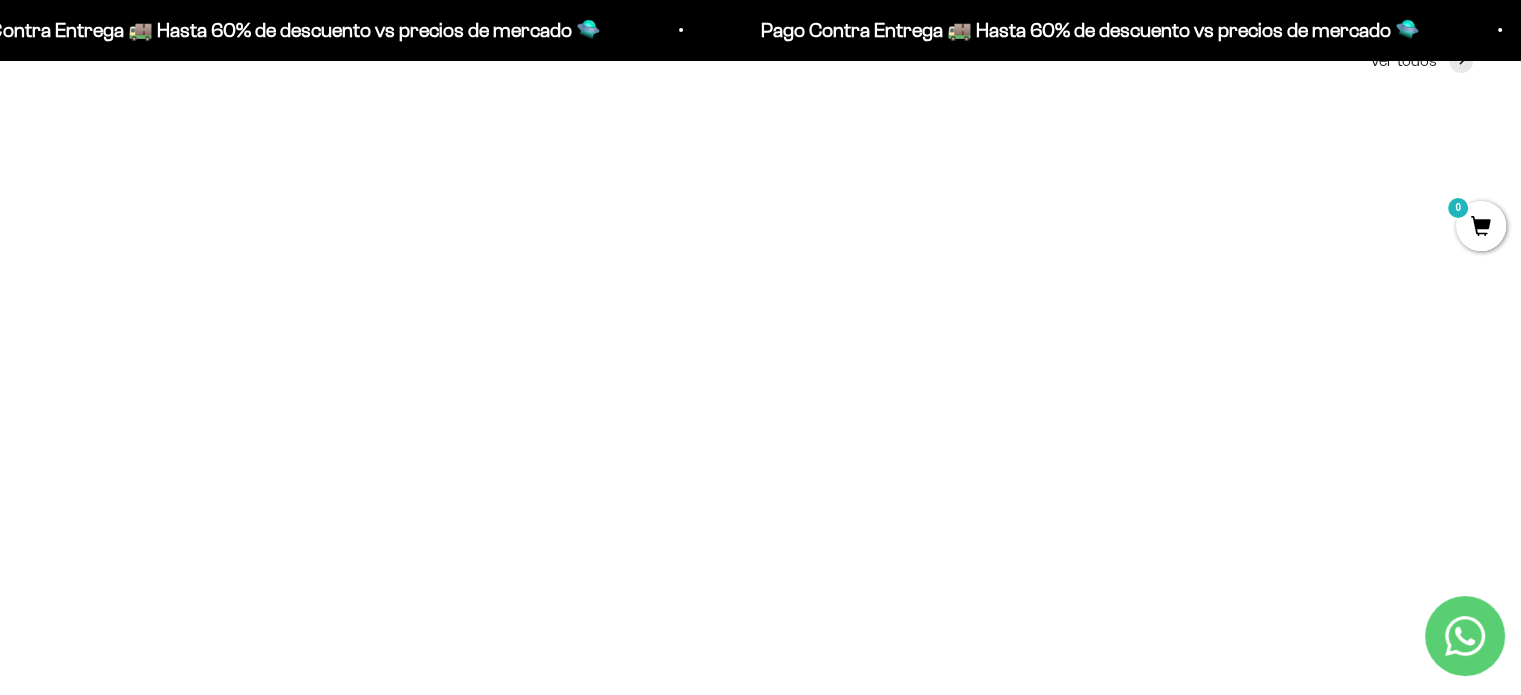 scroll, scrollTop: 0, scrollLeft: 0, axis: both 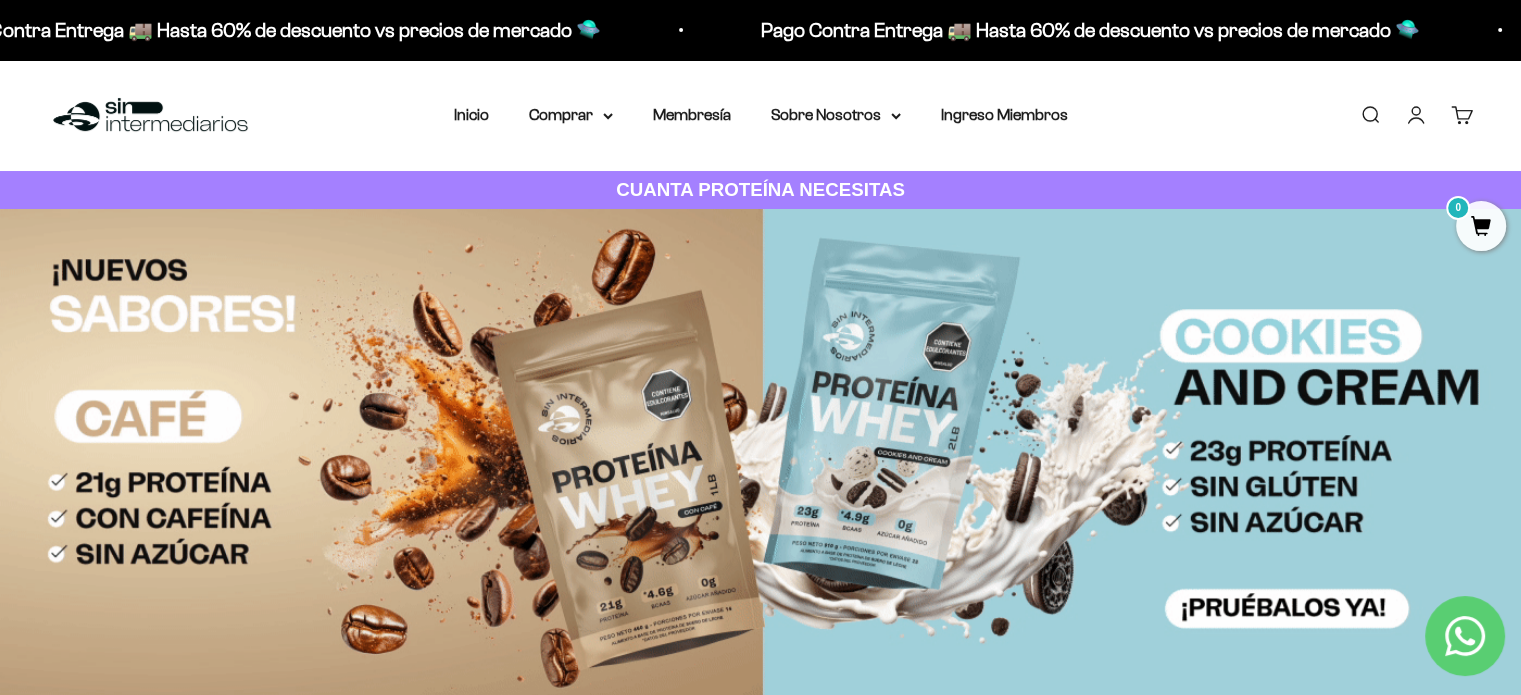 click on "Iniciar sesión" at bounding box center [1416, 115] 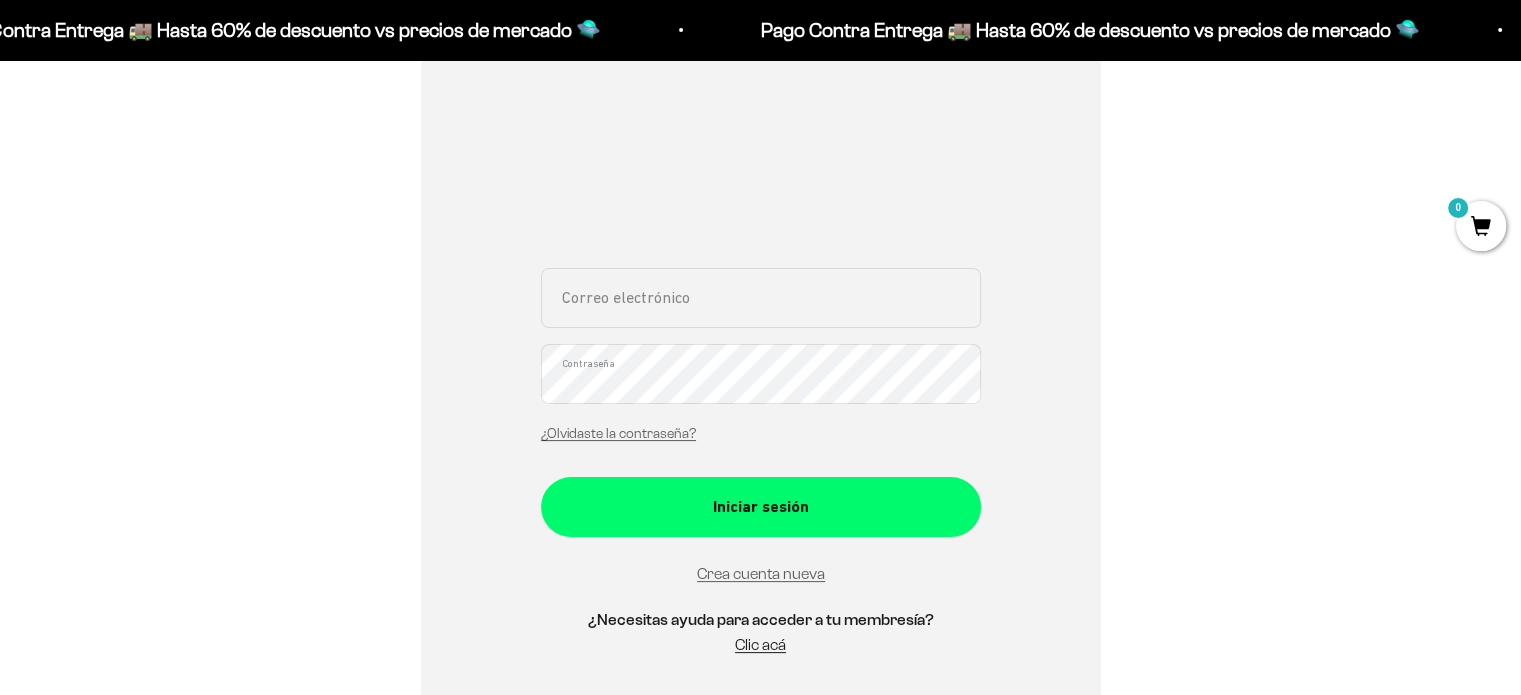scroll, scrollTop: 288, scrollLeft: 0, axis: vertical 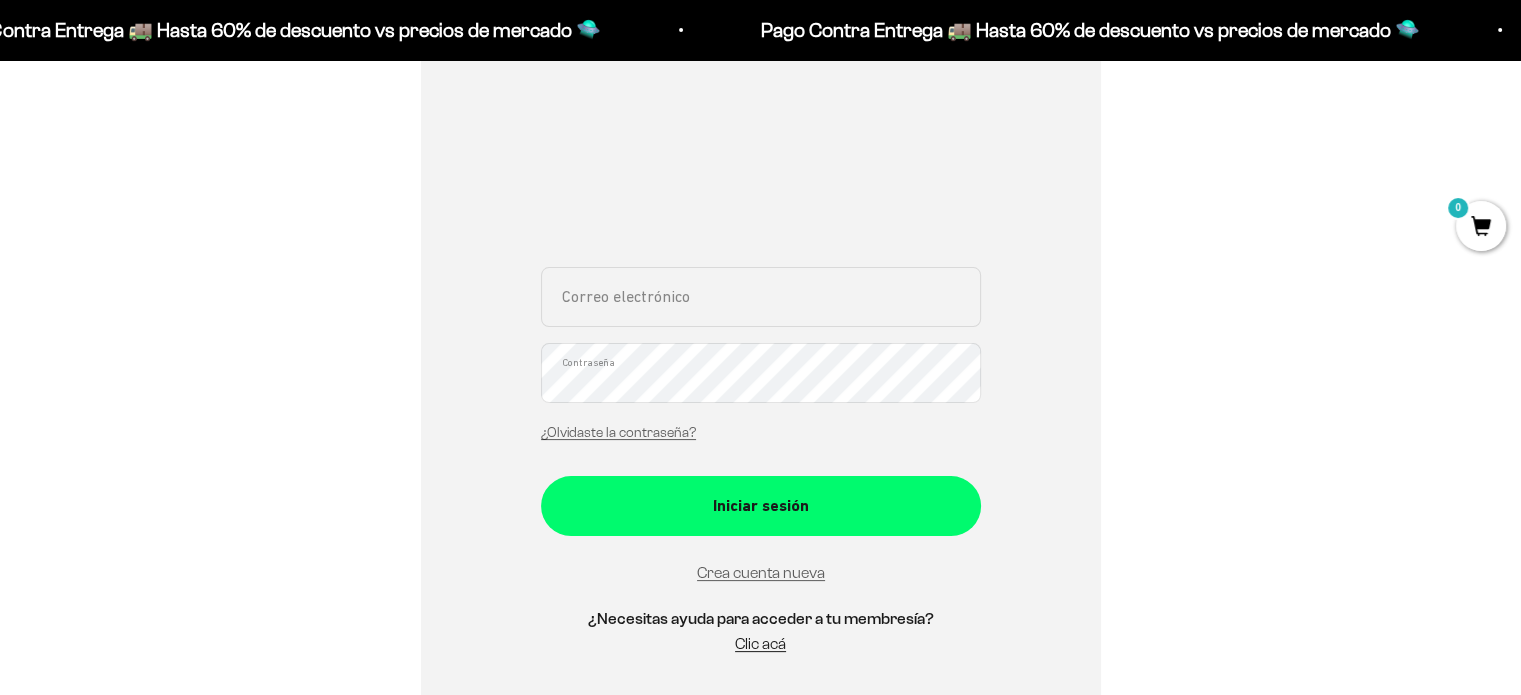click on "Correo electrónico" at bounding box center (761, 297) 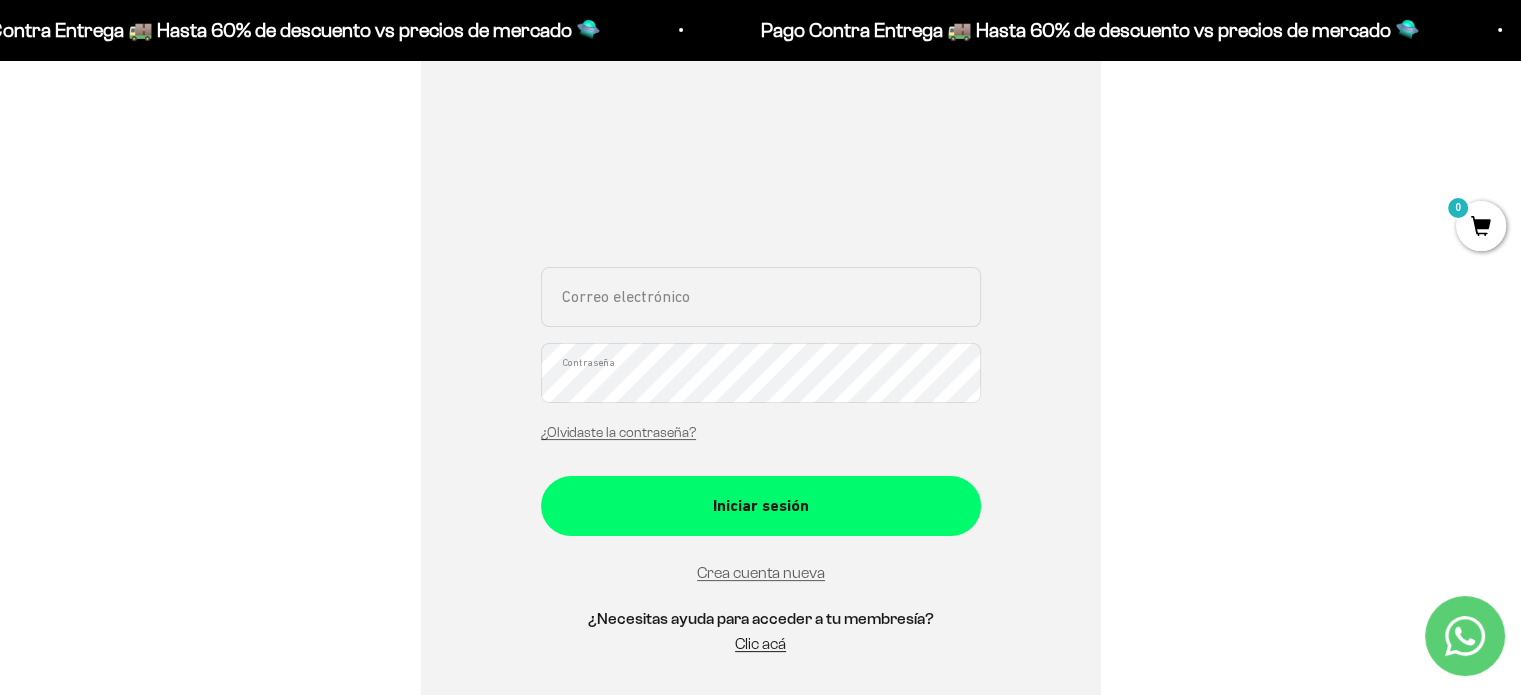 type on "imsebarz@gmail.com" 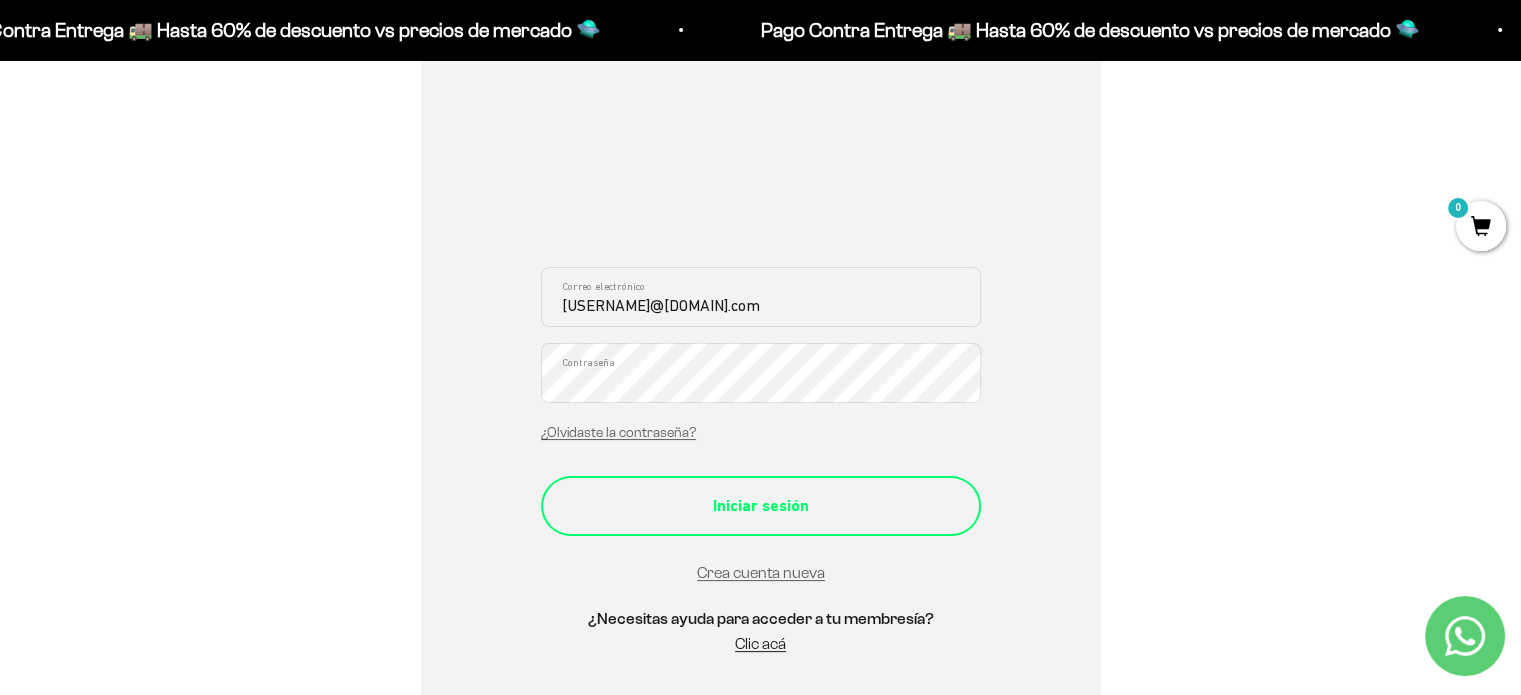 click on "Iniciar sesión" at bounding box center (761, 506) 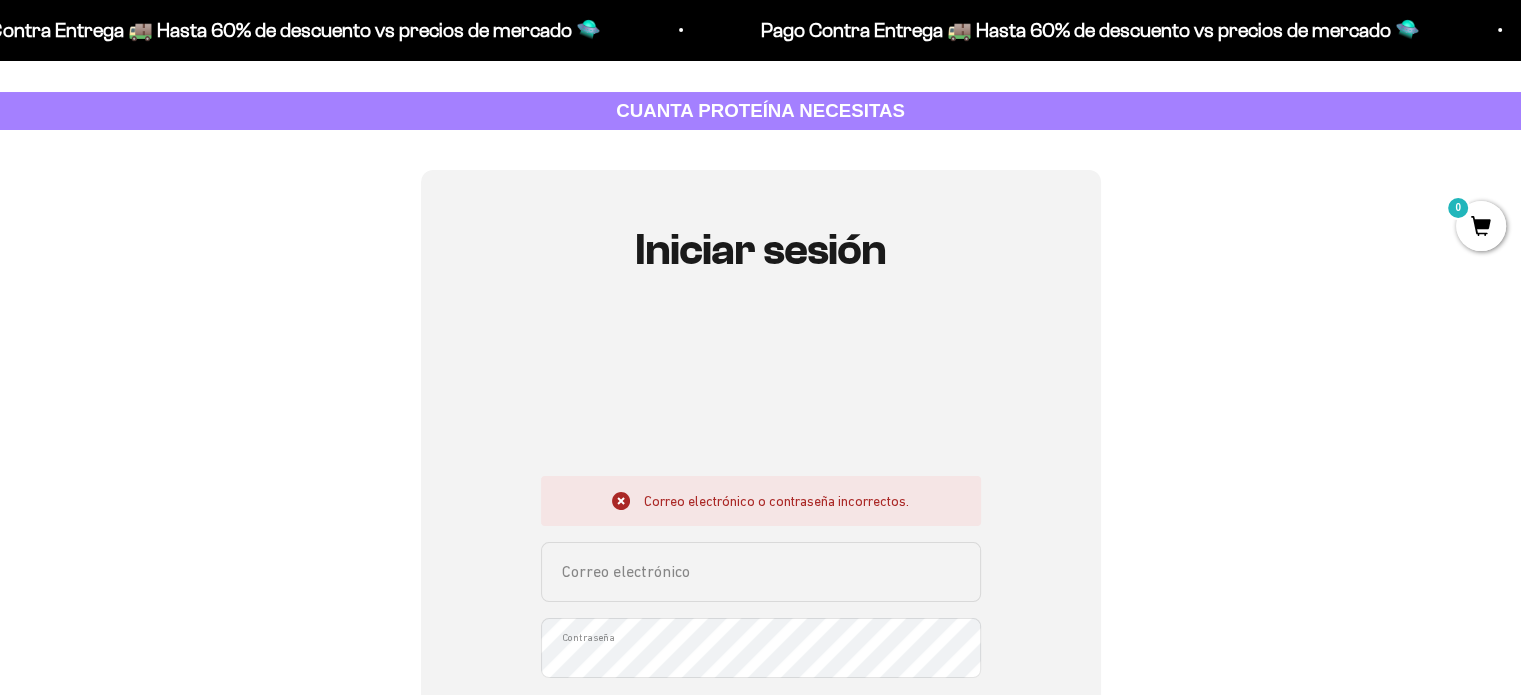 scroll, scrollTop: 80, scrollLeft: 0, axis: vertical 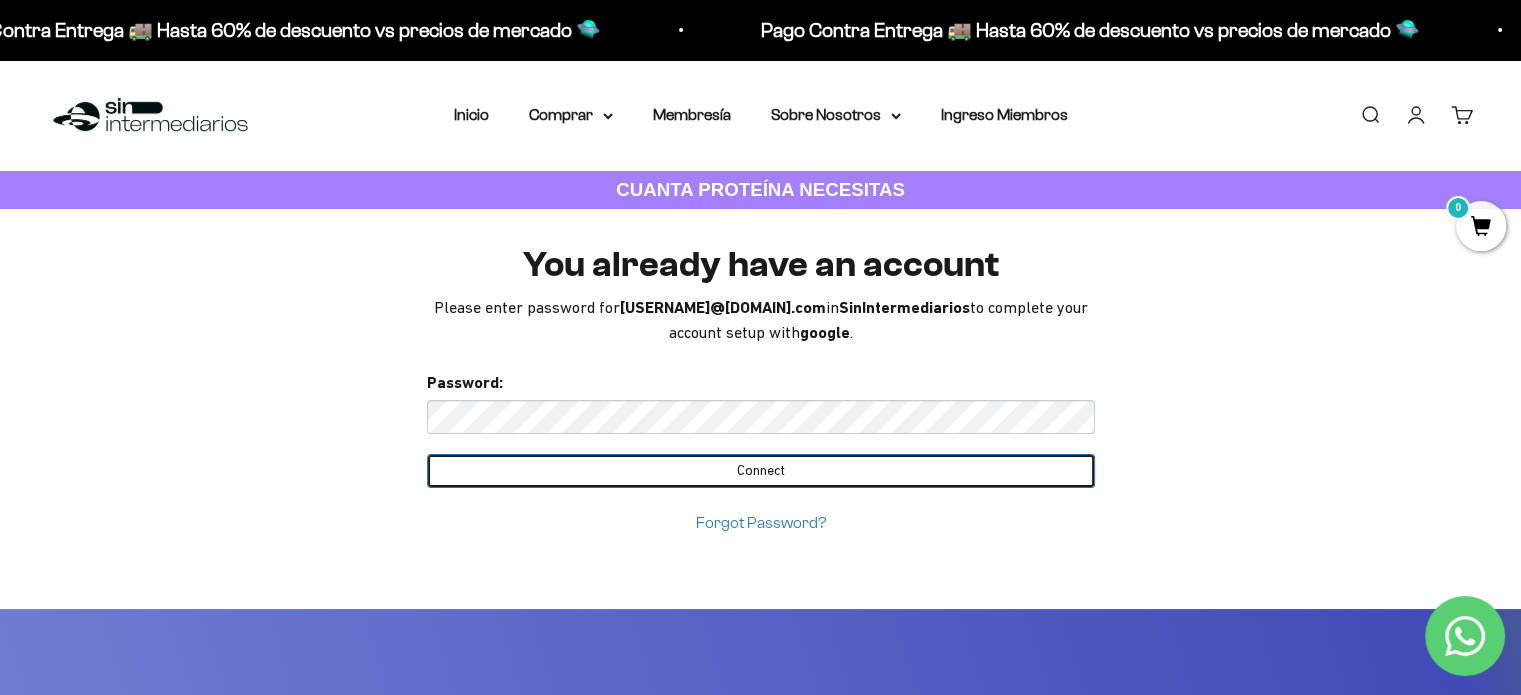 click on "Connect" at bounding box center [761, 471] 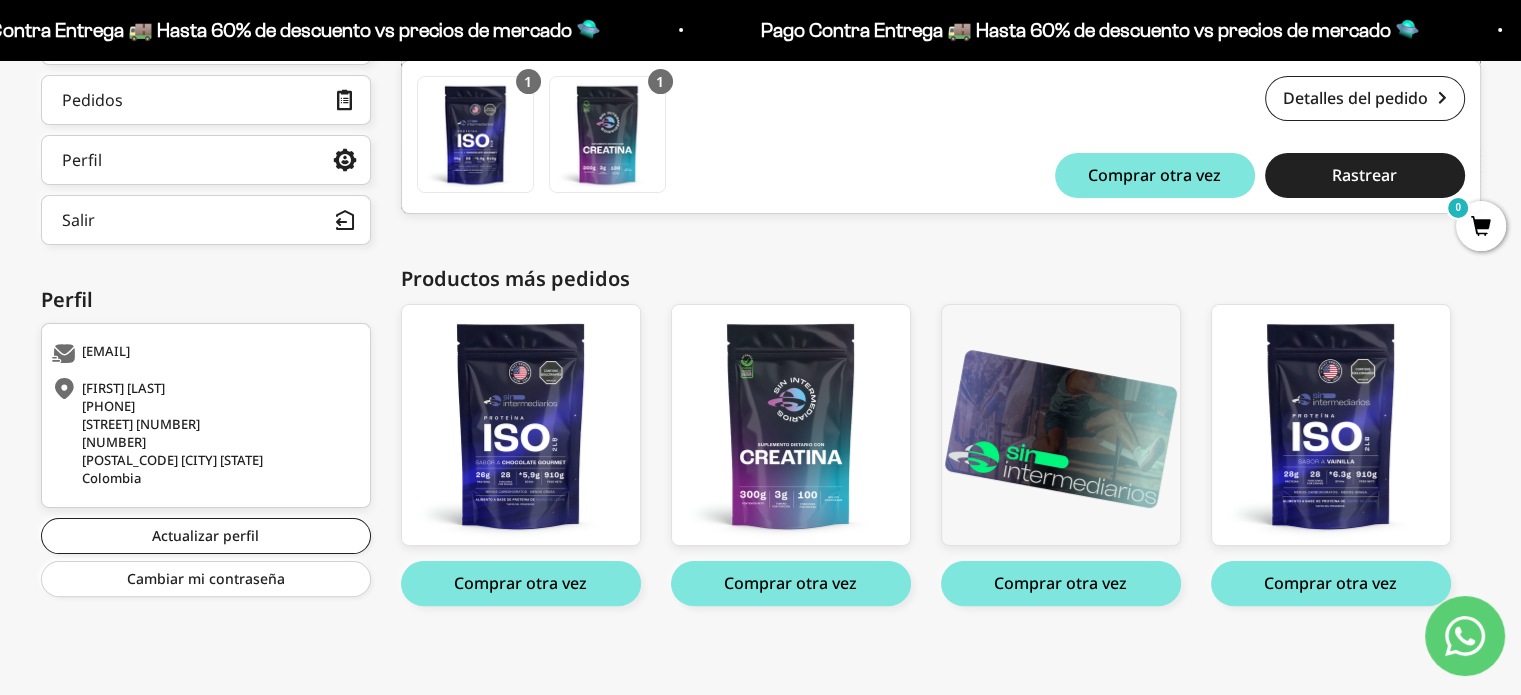 scroll, scrollTop: 392, scrollLeft: 0, axis: vertical 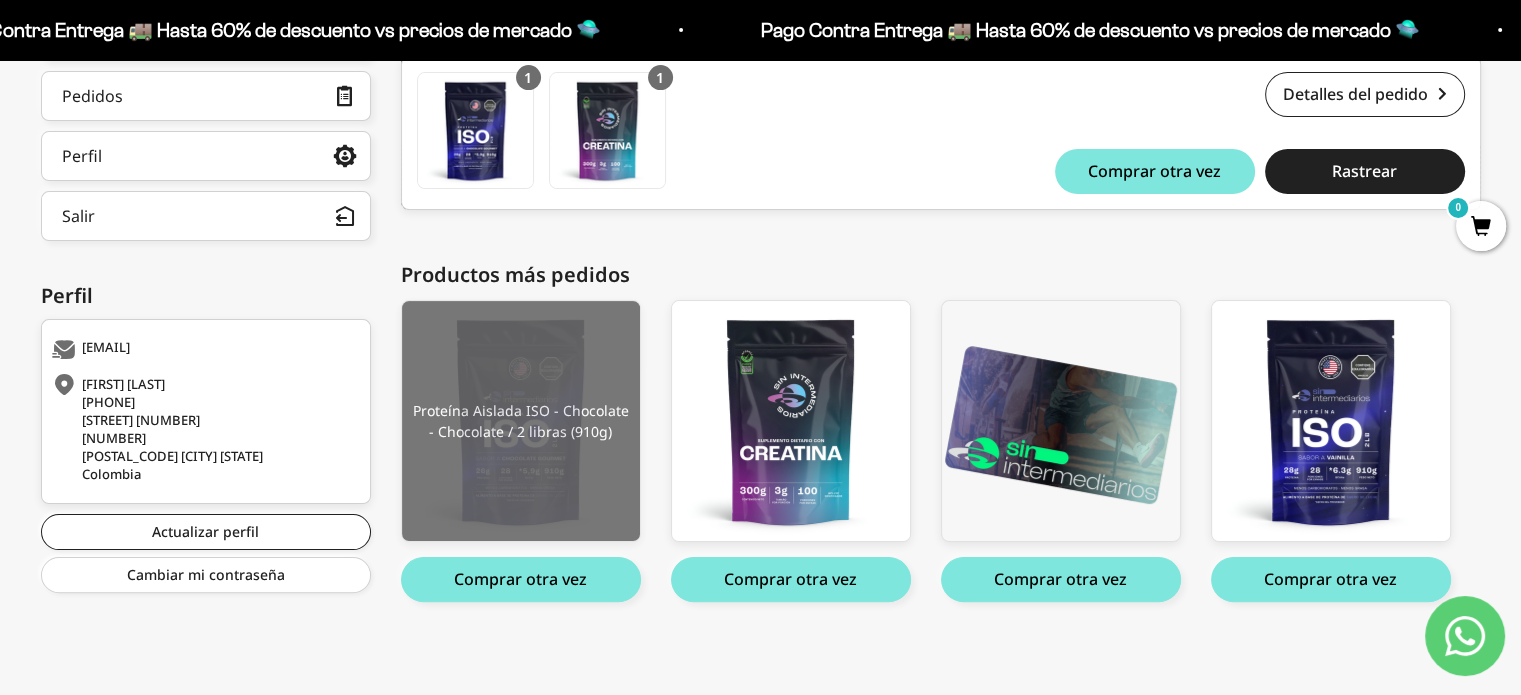click at bounding box center (521, 421) 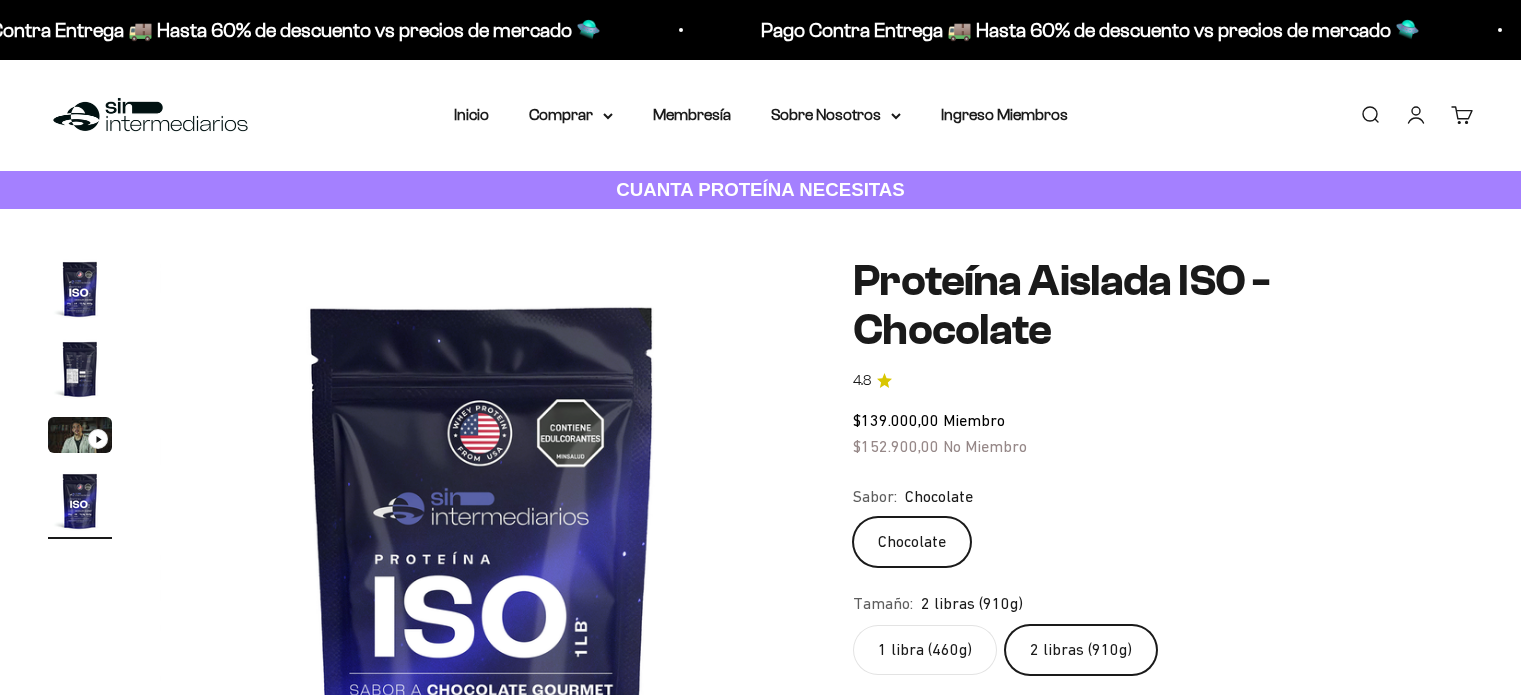 scroll, scrollTop: 0, scrollLeft: 0, axis: both 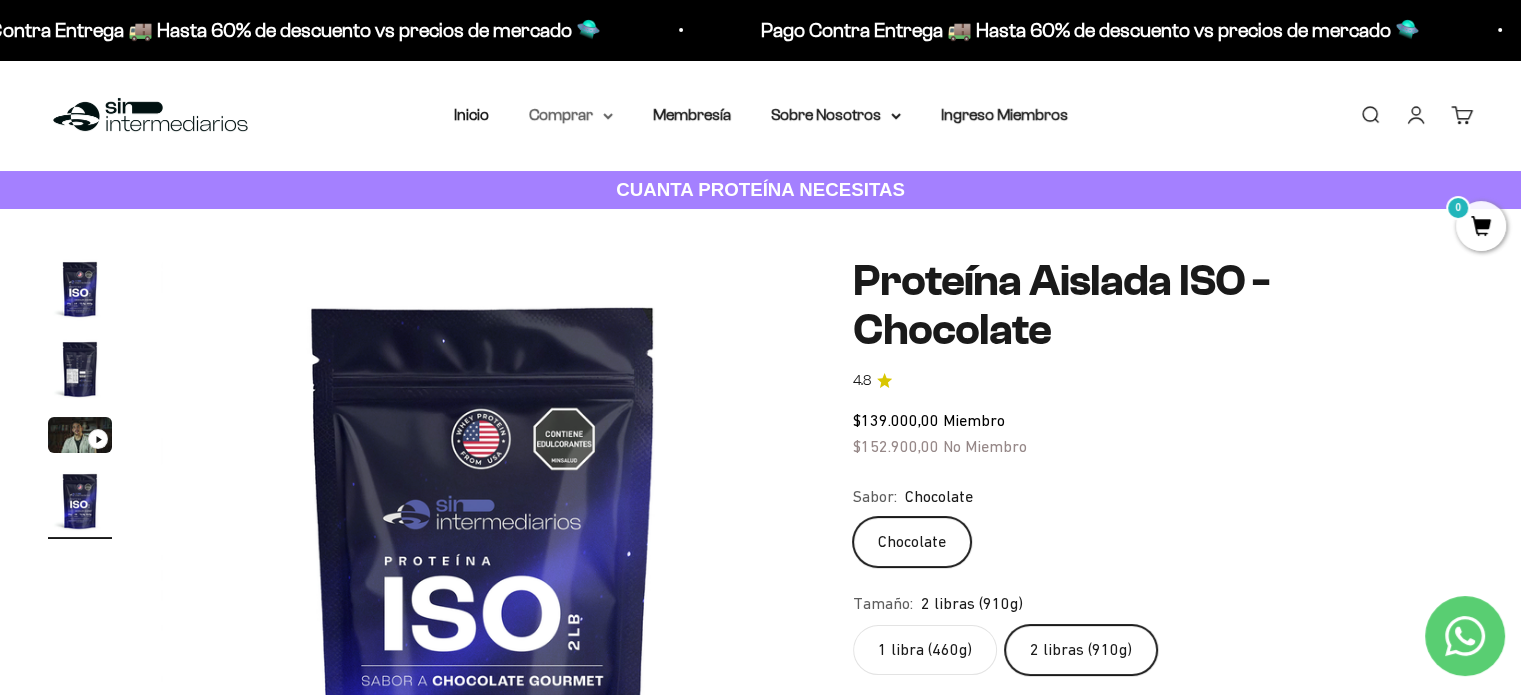 click on "Comprar" at bounding box center (571, 115) 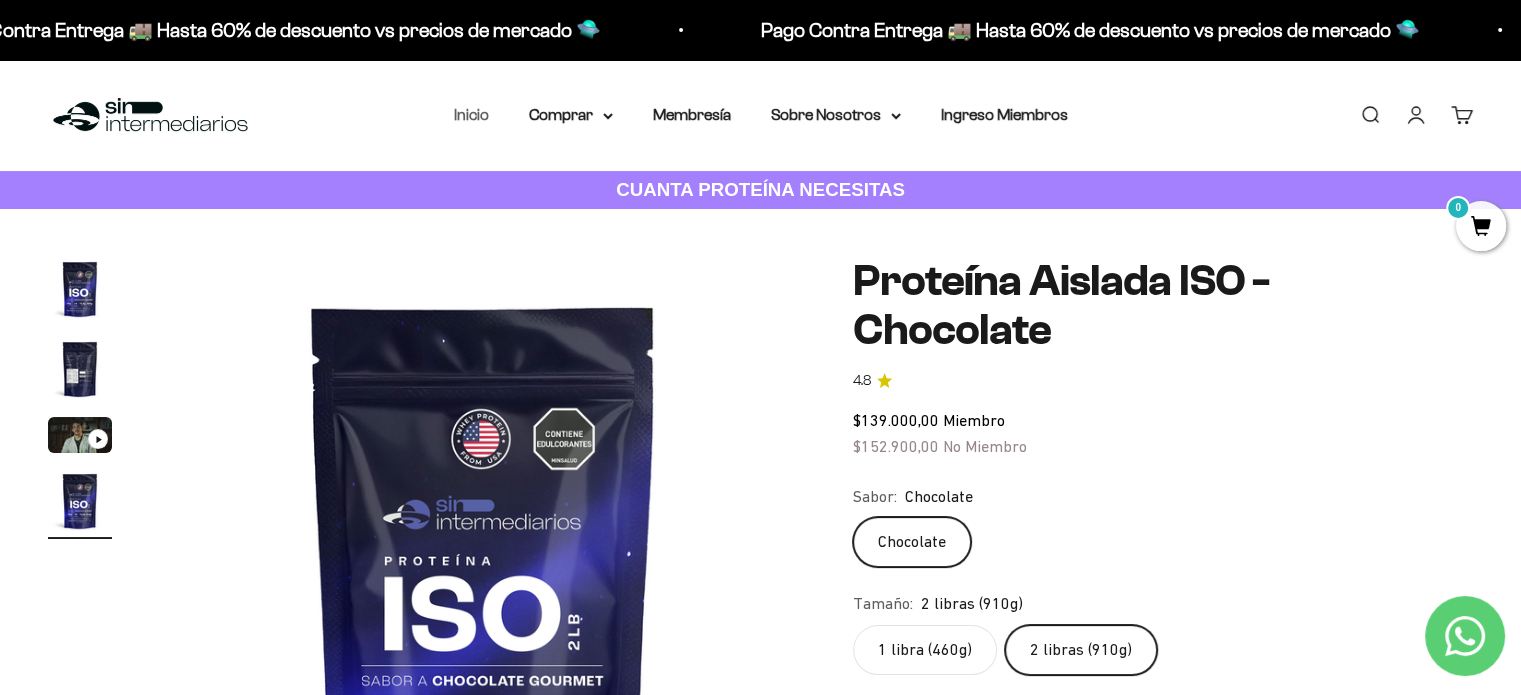 click on "Inicio" at bounding box center (471, 114) 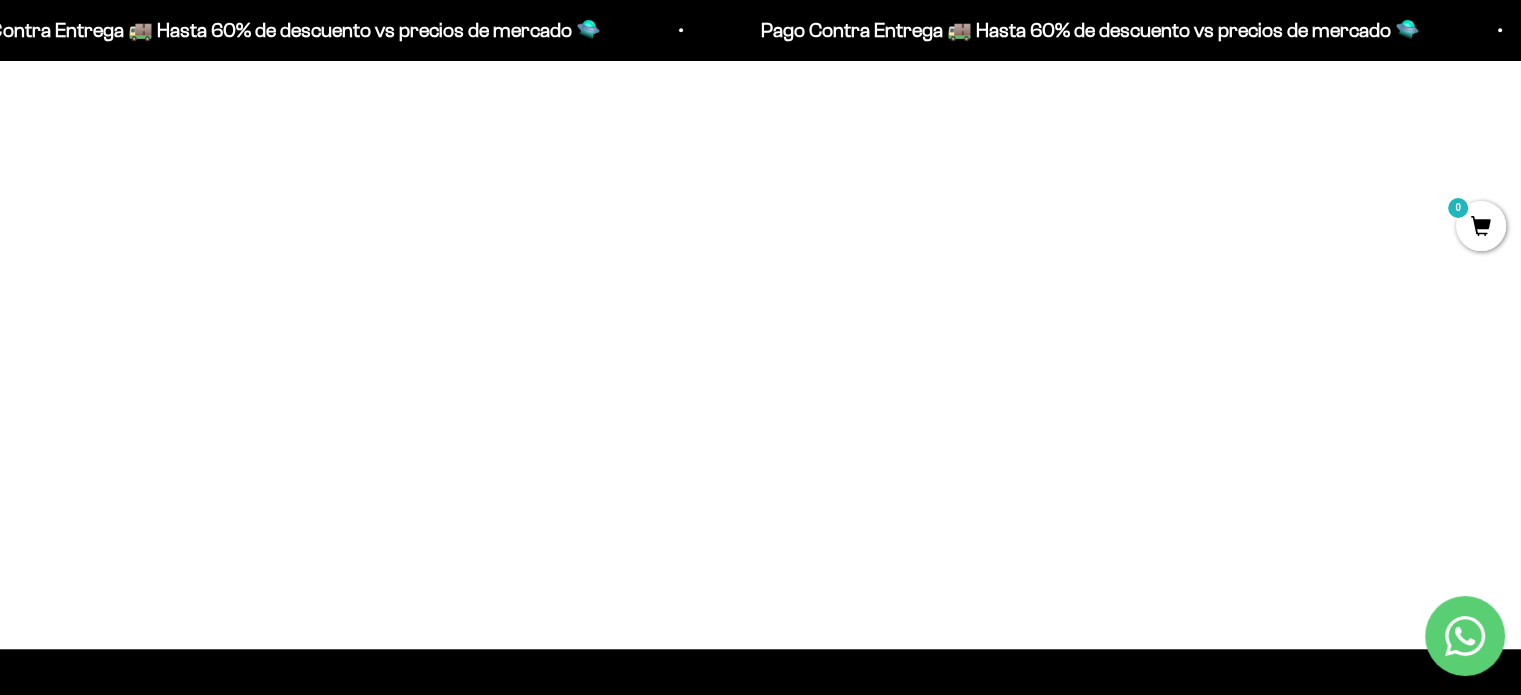 scroll, scrollTop: 1615, scrollLeft: 0, axis: vertical 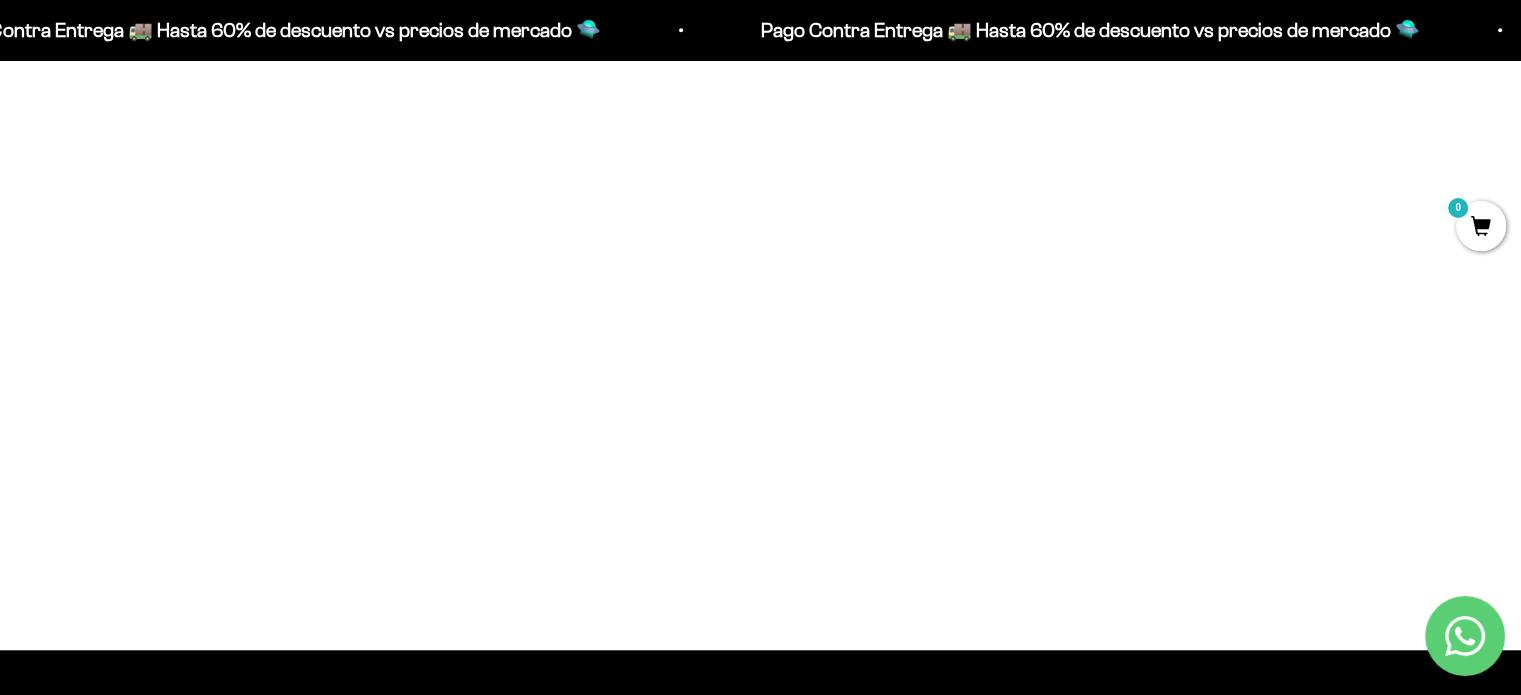 click at bounding box center [277, 195] 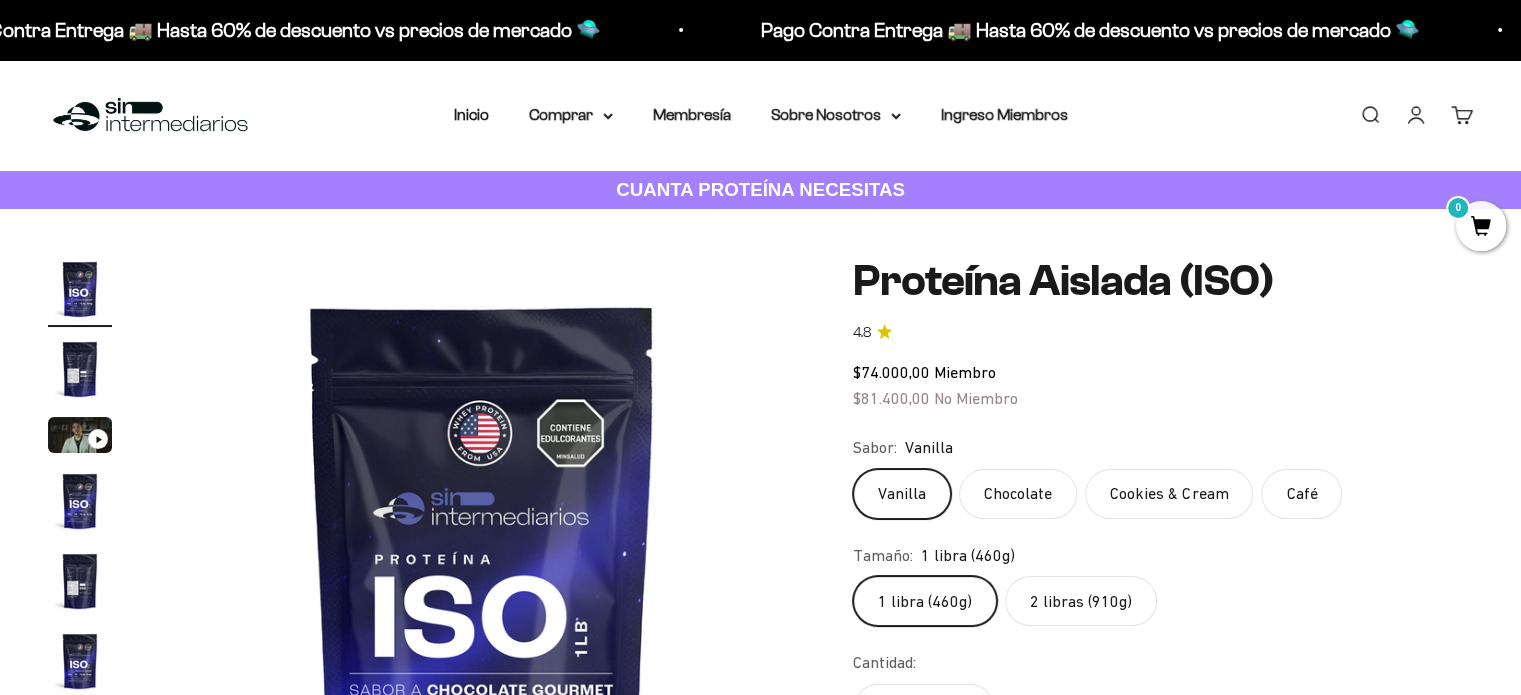 scroll, scrollTop: 139, scrollLeft: 0, axis: vertical 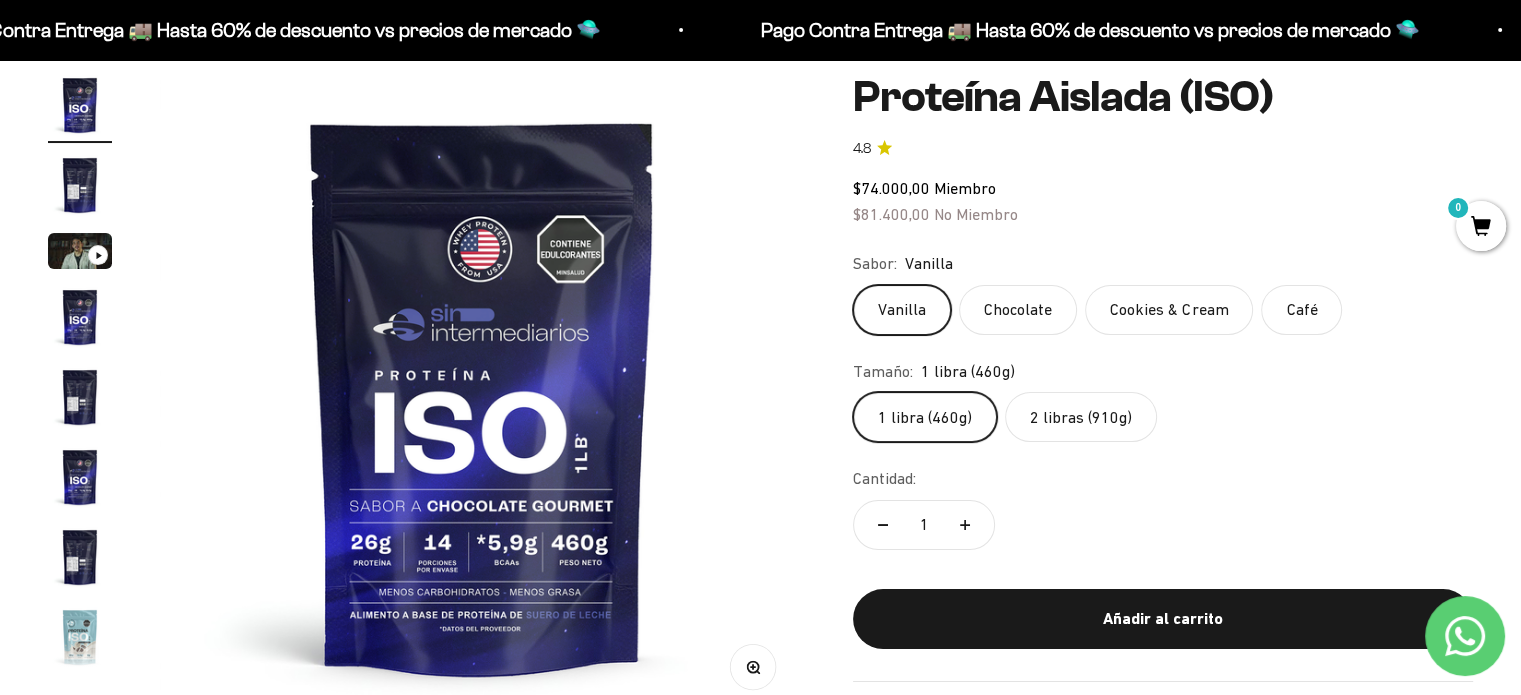click on "2 libras (910g)" 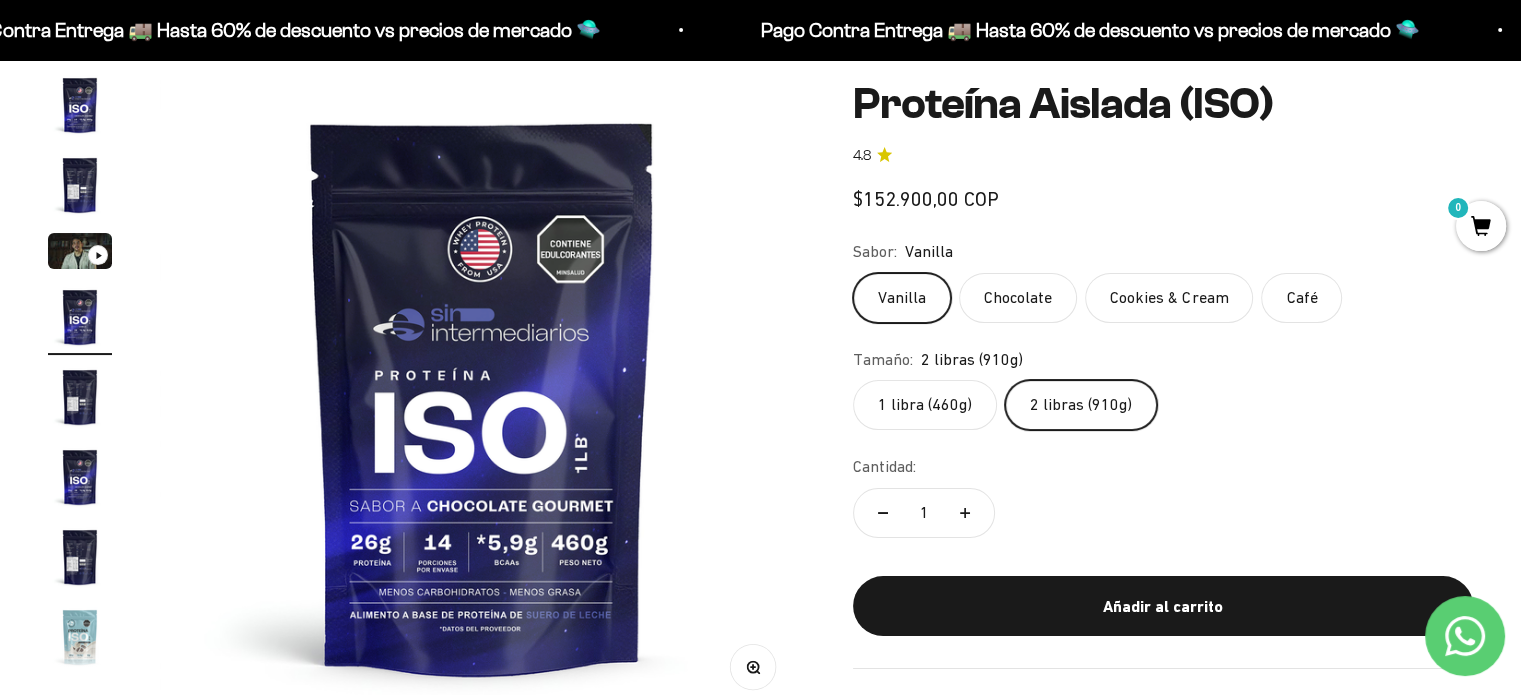 scroll, scrollTop: 0, scrollLeft: 2008, axis: horizontal 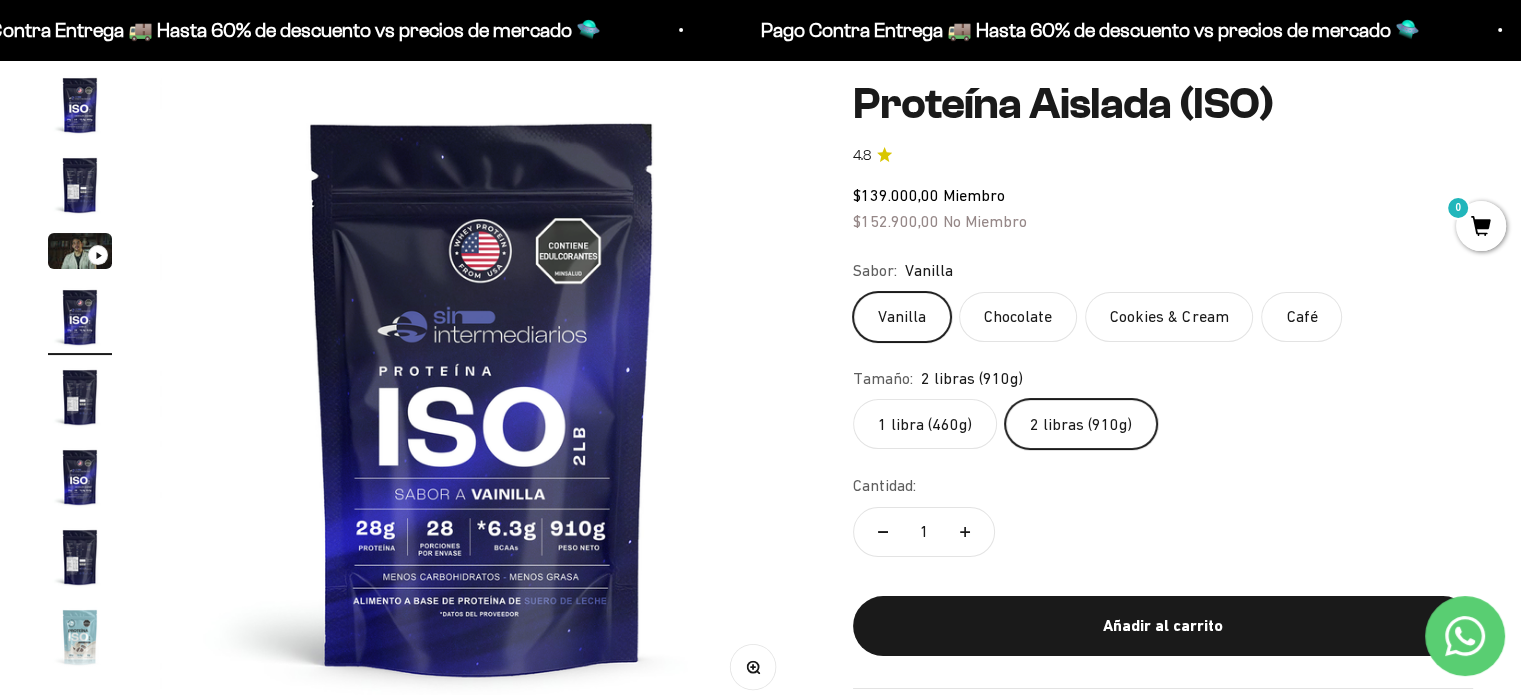 click on "1 libra (460g)" 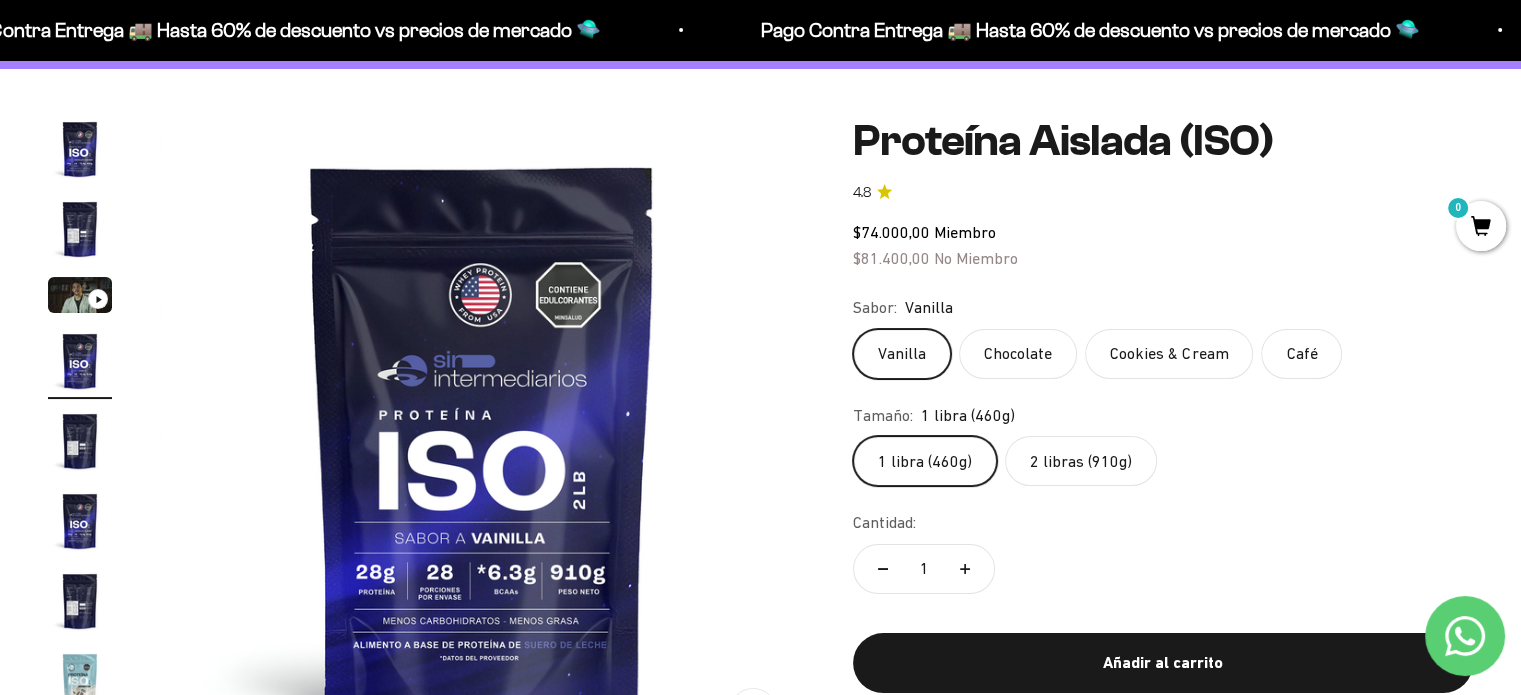 scroll, scrollTop: 140, scrollLeft: 0, axis: vertical 